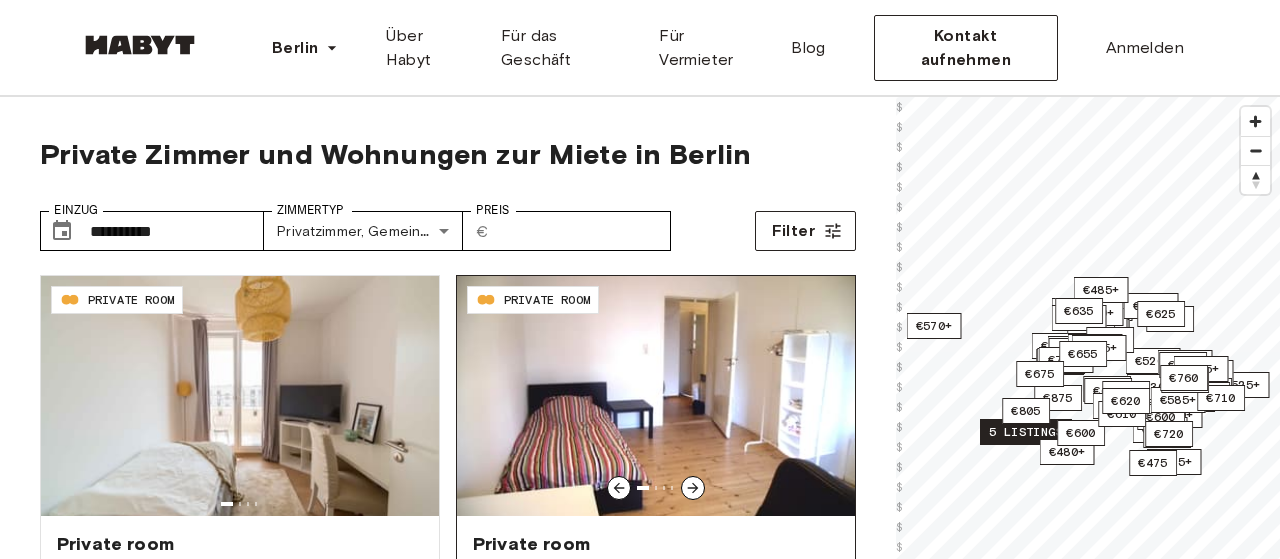 scroll, scrollTop: 0, scrollLeft: 0, axis: both 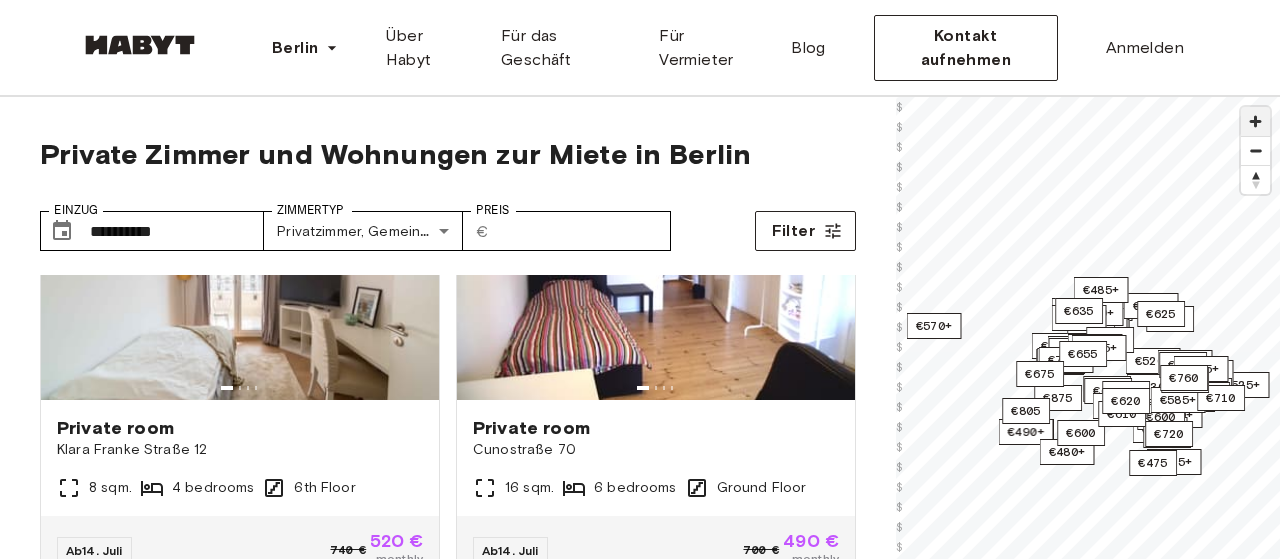 click at bounding box center (1255, 121) 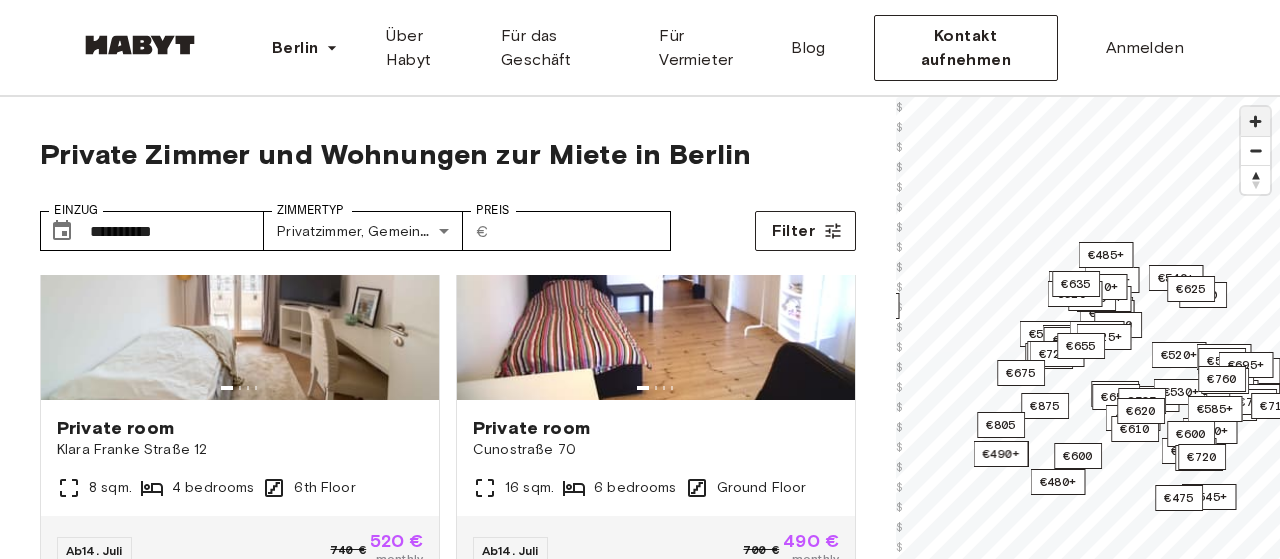 click at bounding box center (1255, 121) 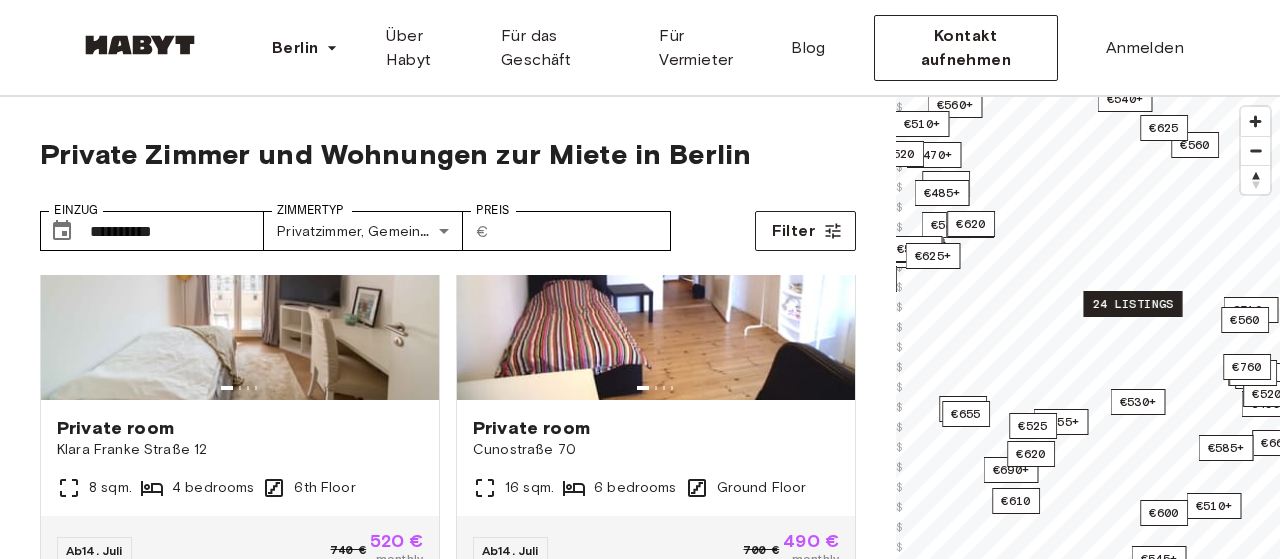 click on "24 listings" at bounding box center (1132, 304) 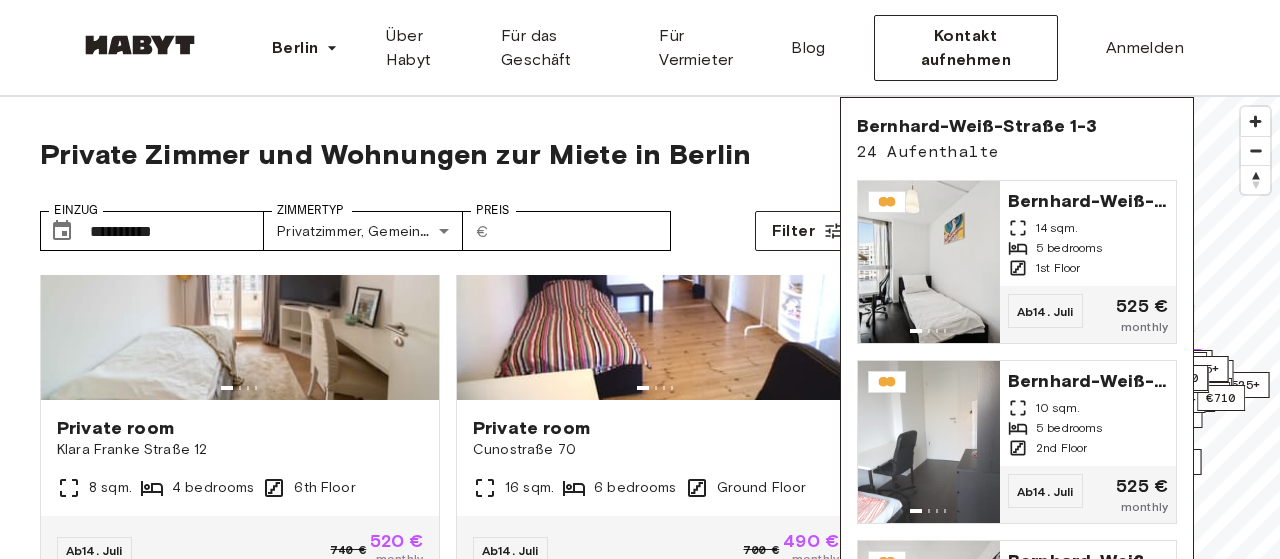 click on "Berlin Europe Amsterdam Berlin Frankfurt Hamburg Lissabon Madrid Mailand Modena Paris Turin München Rotterdam Stuttgart Düsseldorf Köln Zürich Den Haag Graz Brüssel Leipzig Asia Hongkong Singapur Seoul Phuket Tokyo Über Habyt Für das Geschäft Für Vermieter Blog Kontakt aufnehmen Anmelden" at bounding box center (640, 48) 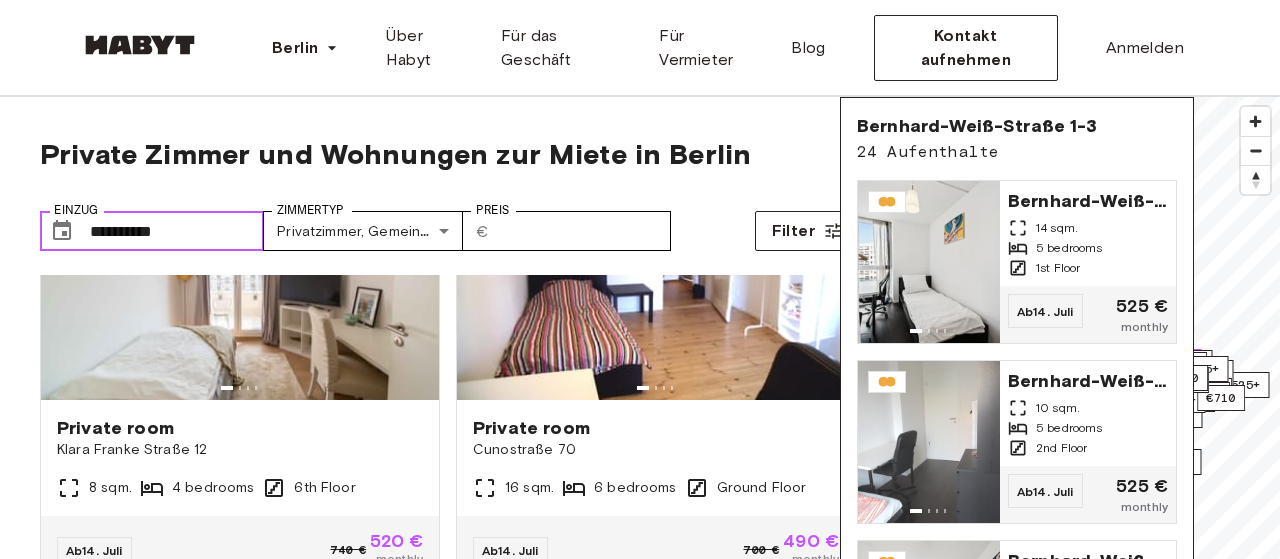 click on "**********" at bounding box center (177, 231) 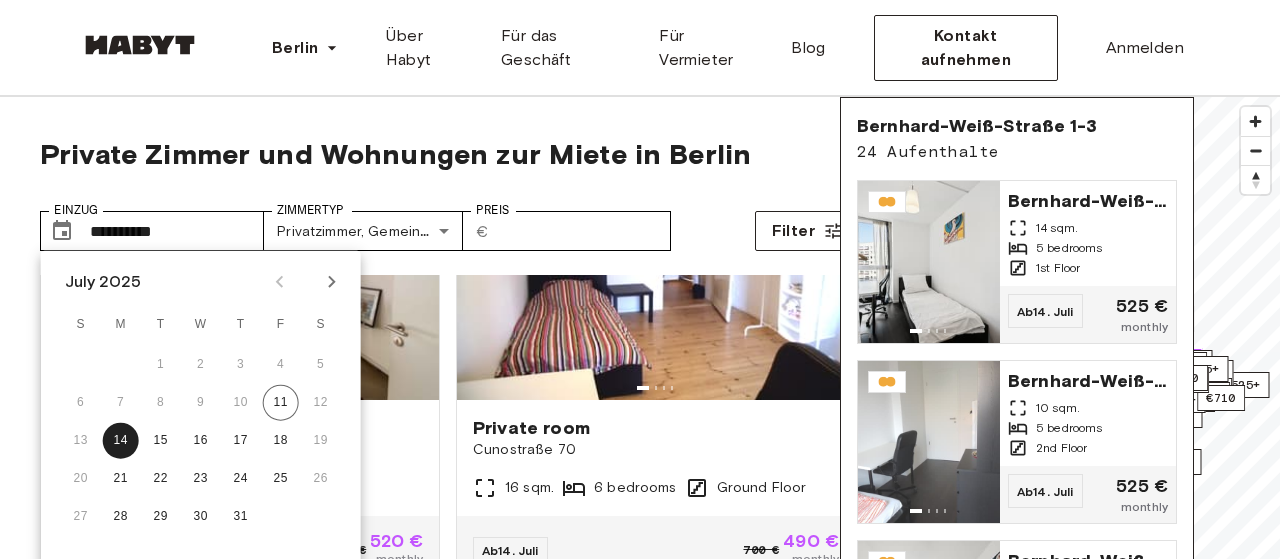 click 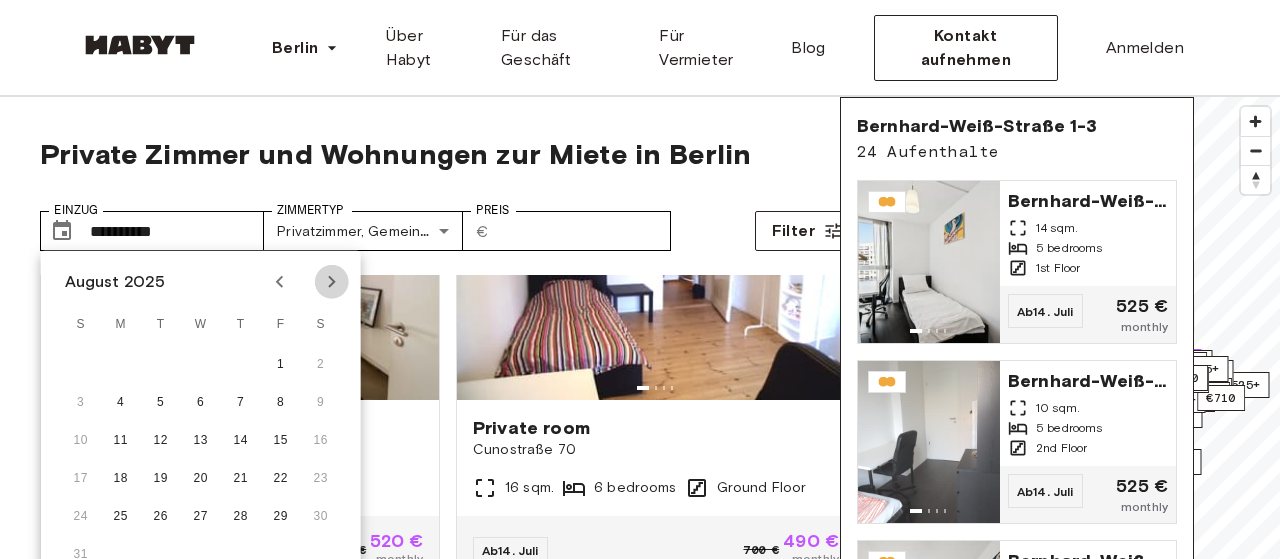 click 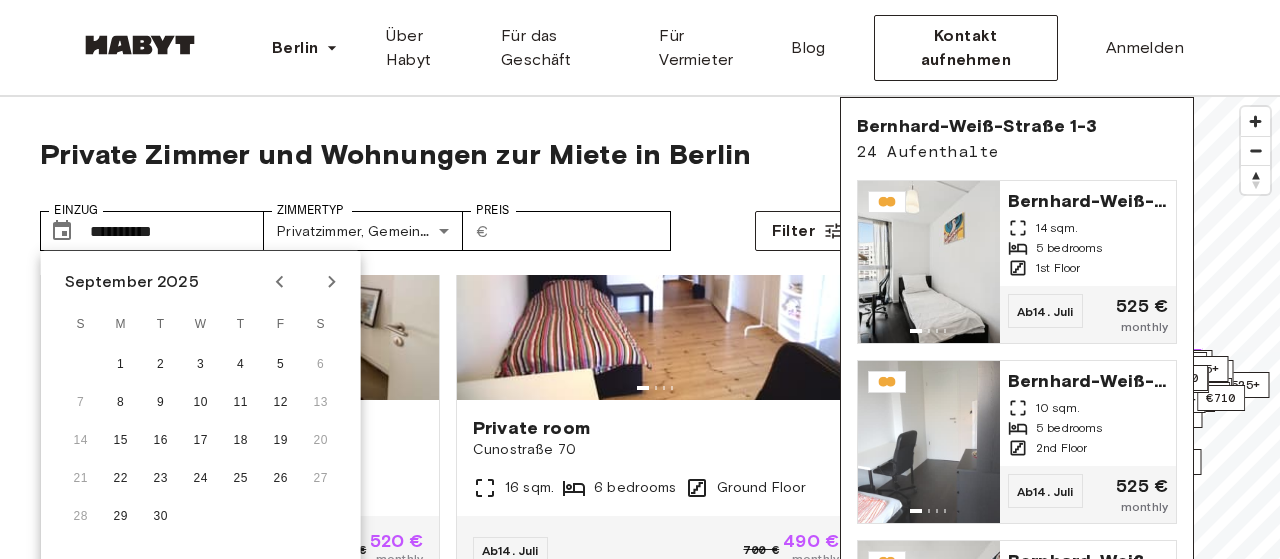 click 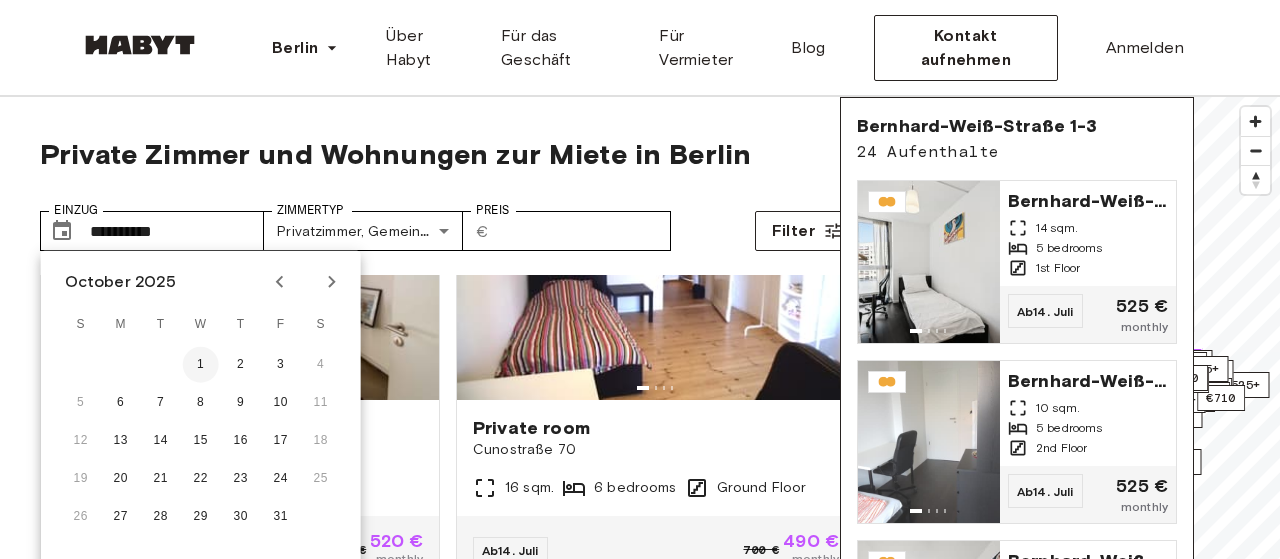 click on "1" at bounding box center (201, 365) 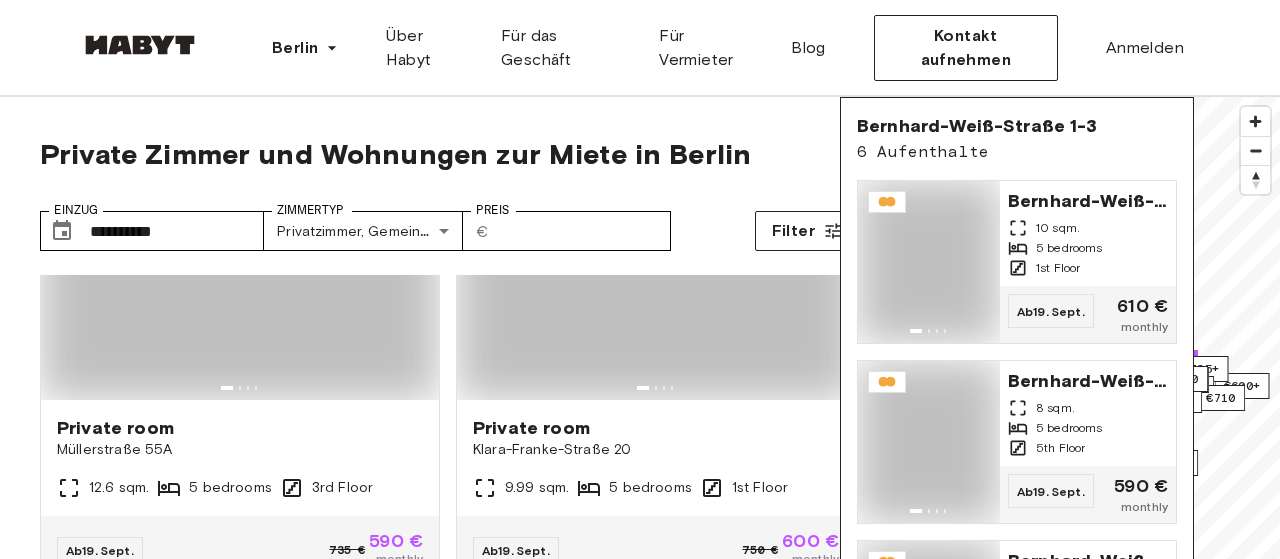 type on "**********" 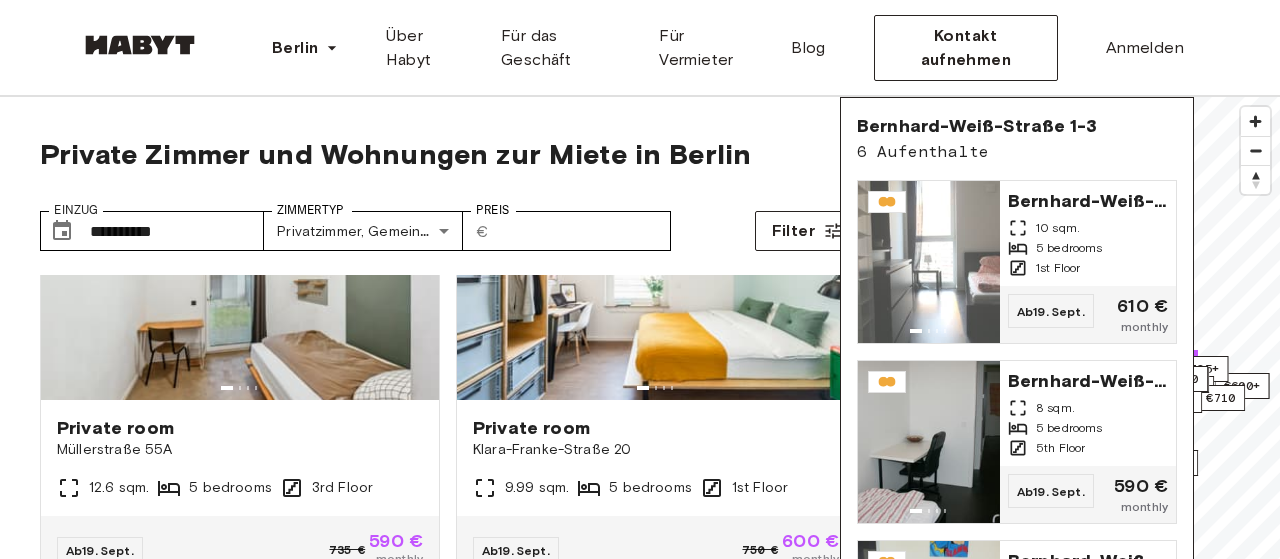 click on "**********" at bounding box center [448, 223] 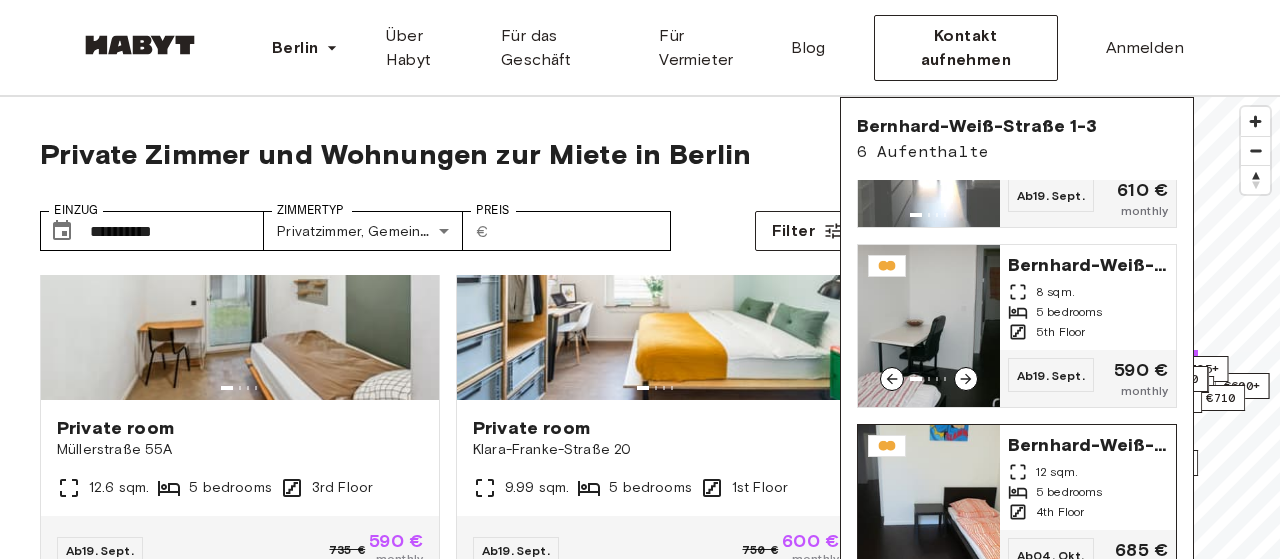 scroll, scrollTop: 232, scrollLeft: 0, axis: vertical 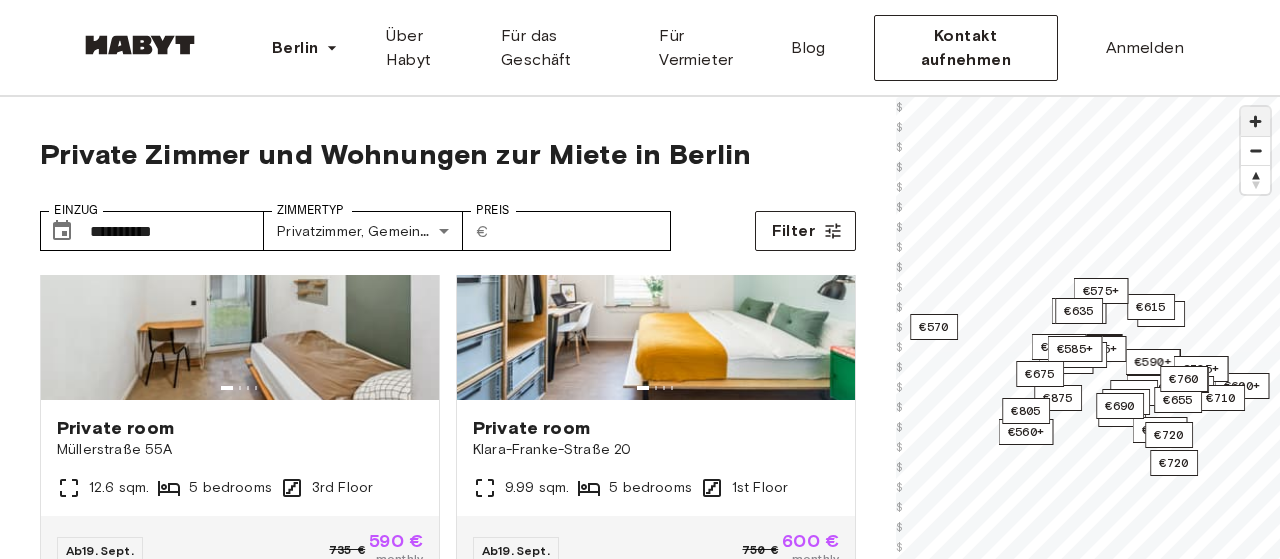 click at bounding box center (1255, 121) 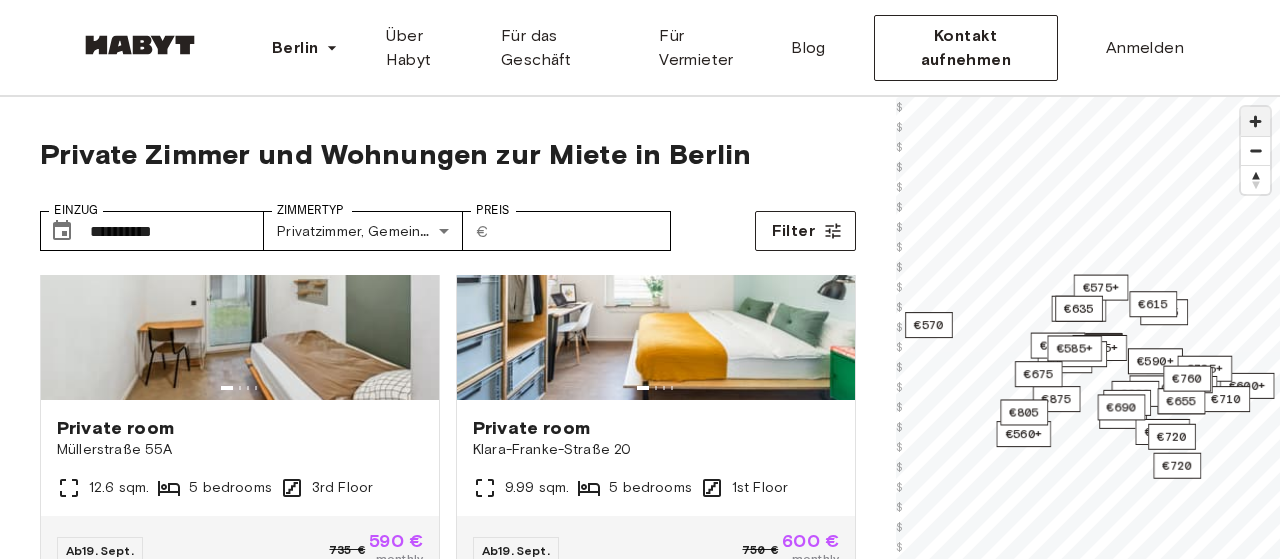 click at bounding box center (1255, 121) 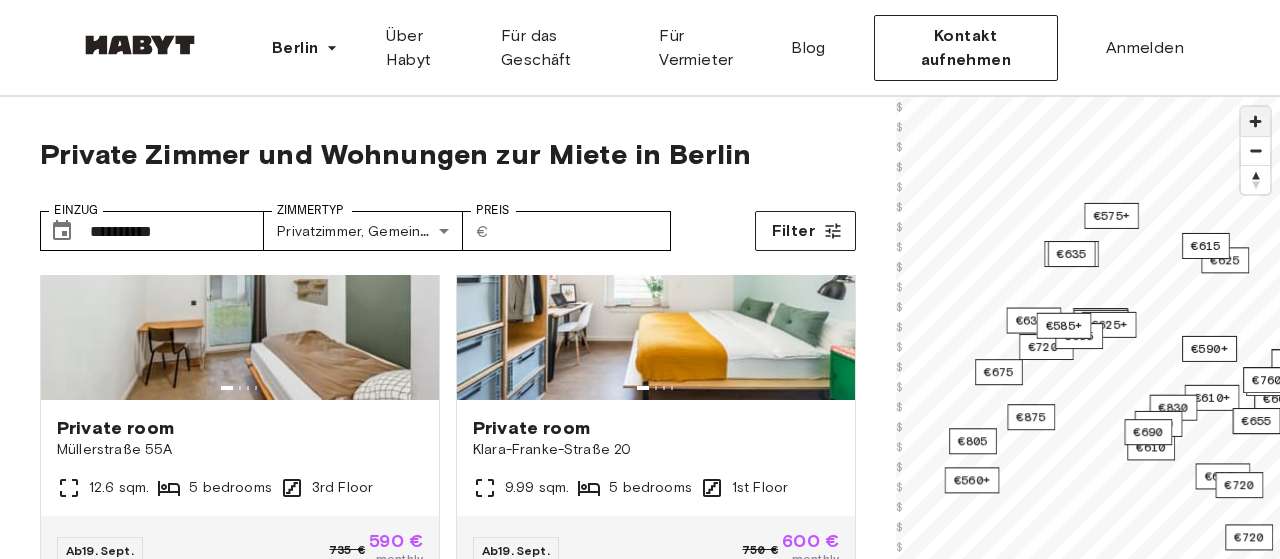 click at bounding box center (1255, 121) 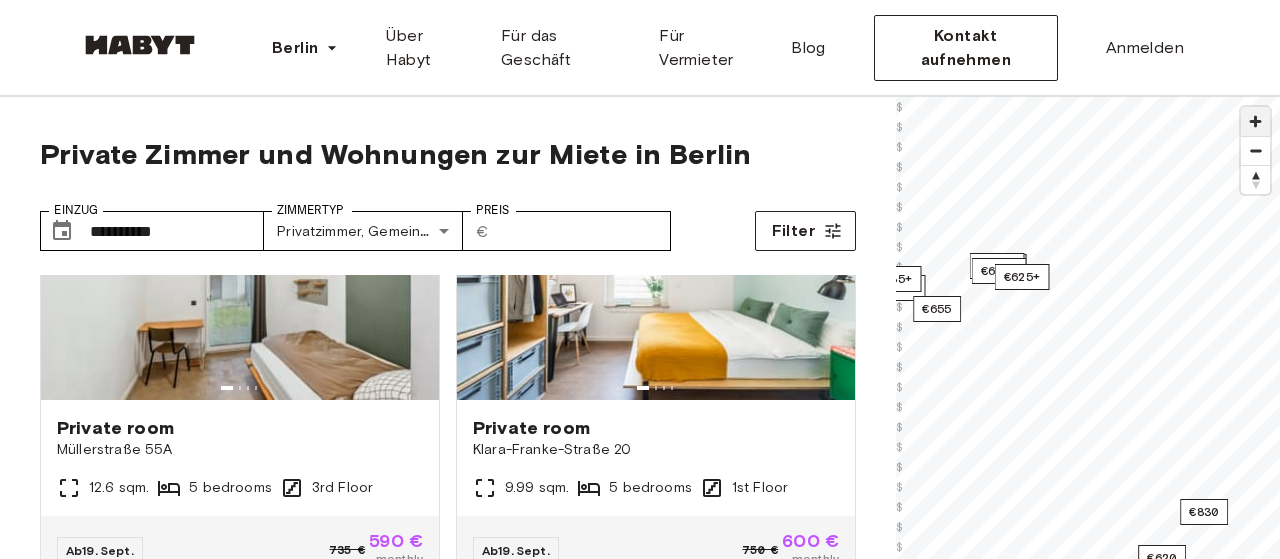 click at bounding box center (1255, 121) 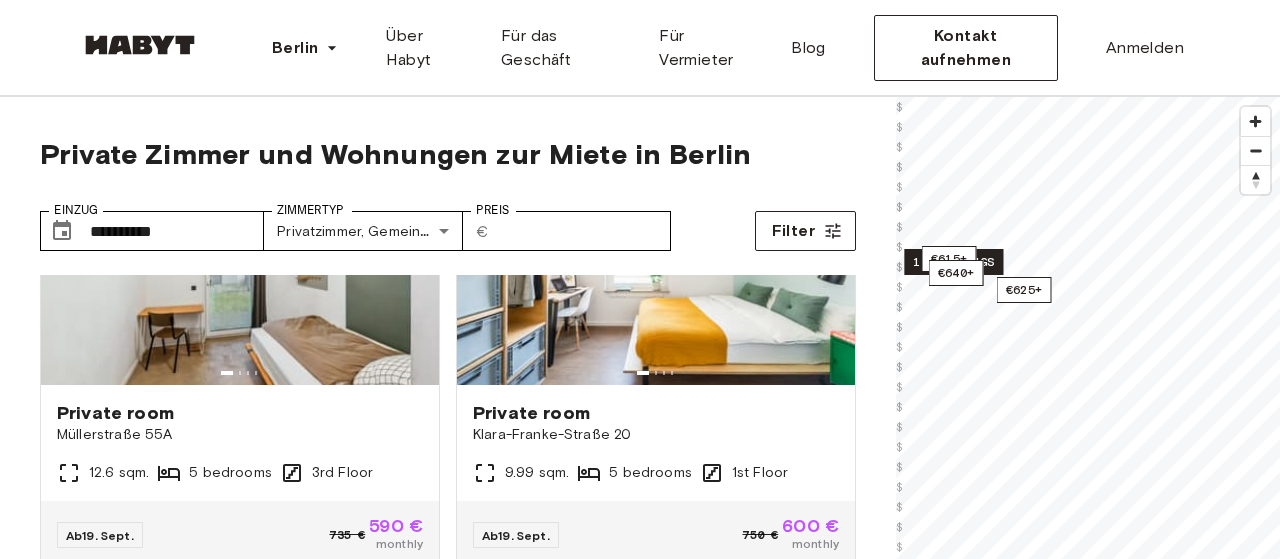 scroll, scrollTop: 0, scrollLeft: 0, axis: both 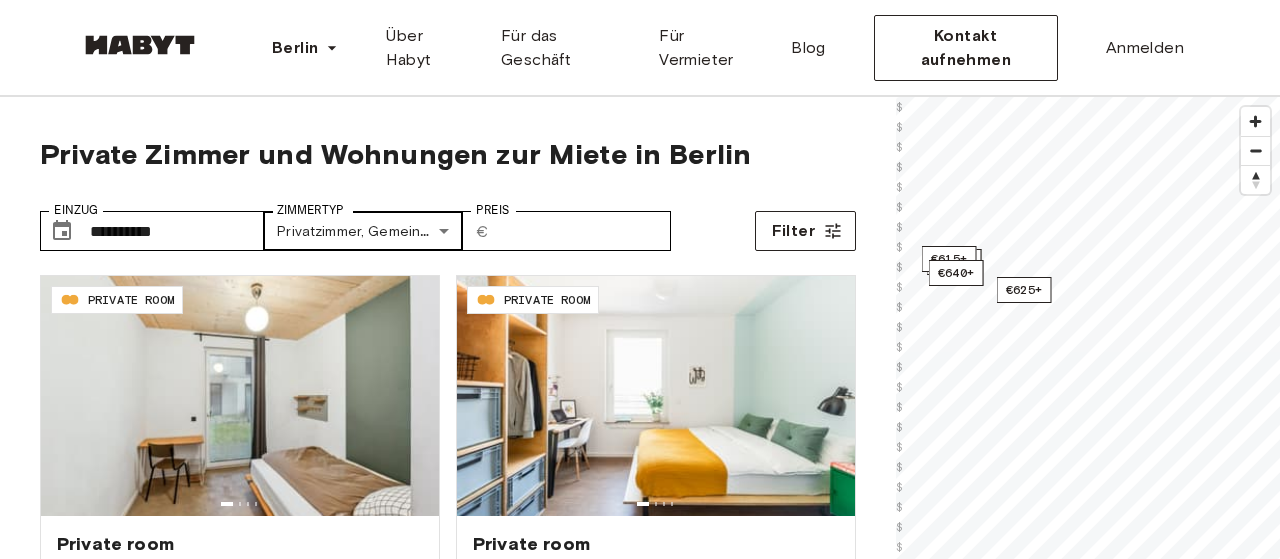click on "**********" at bounding box center [640, 2397] 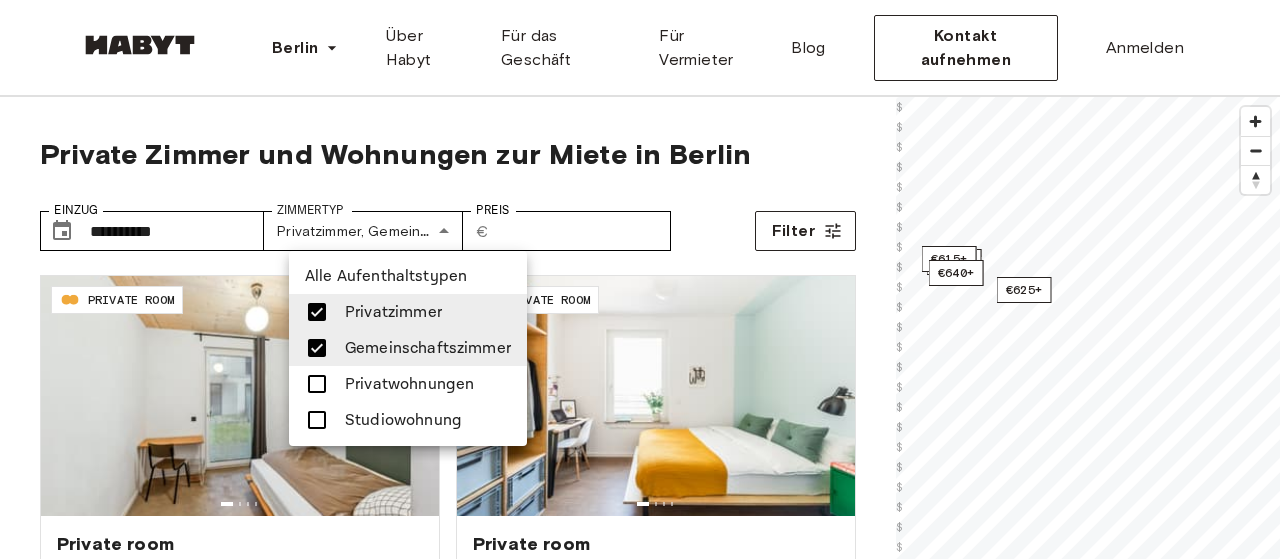 click at bounding box center [317, 348] 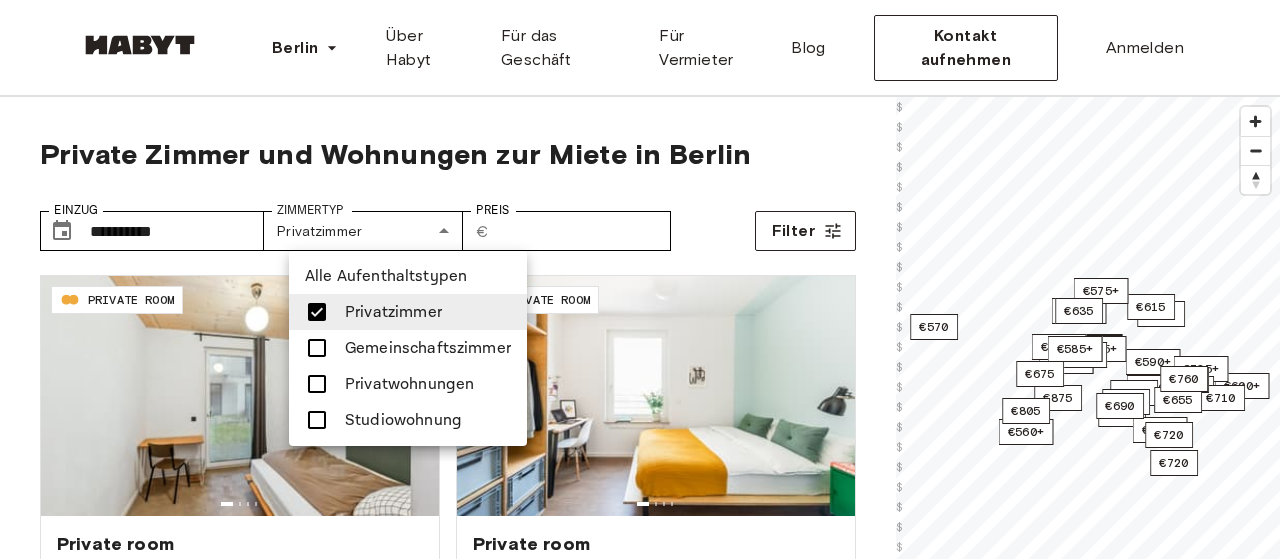 type on "**********" 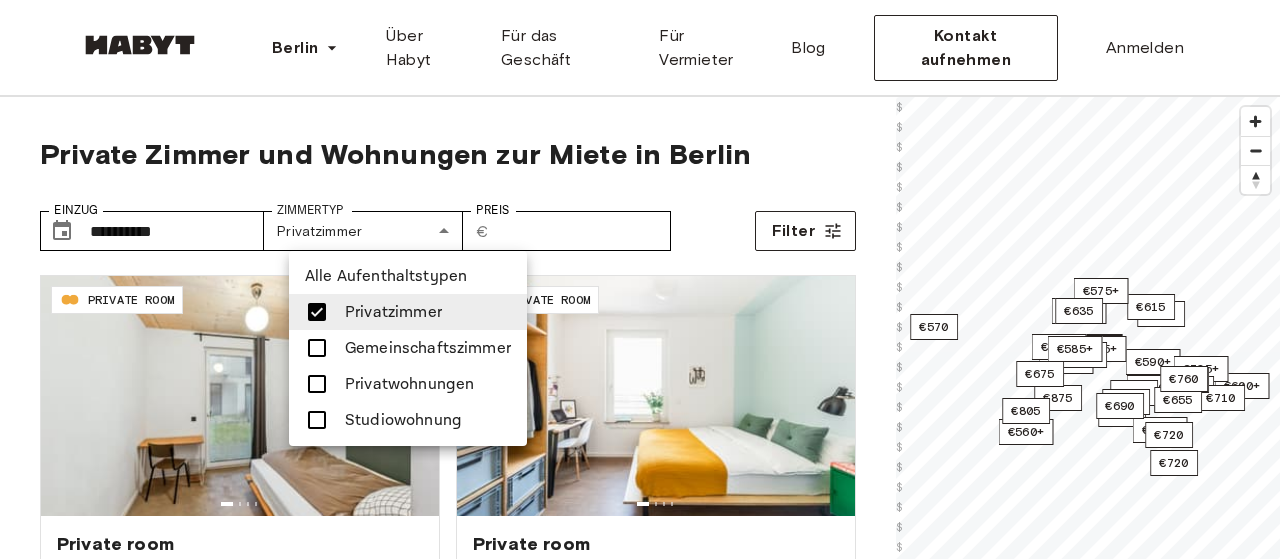 click at bounding box center [317, 312] 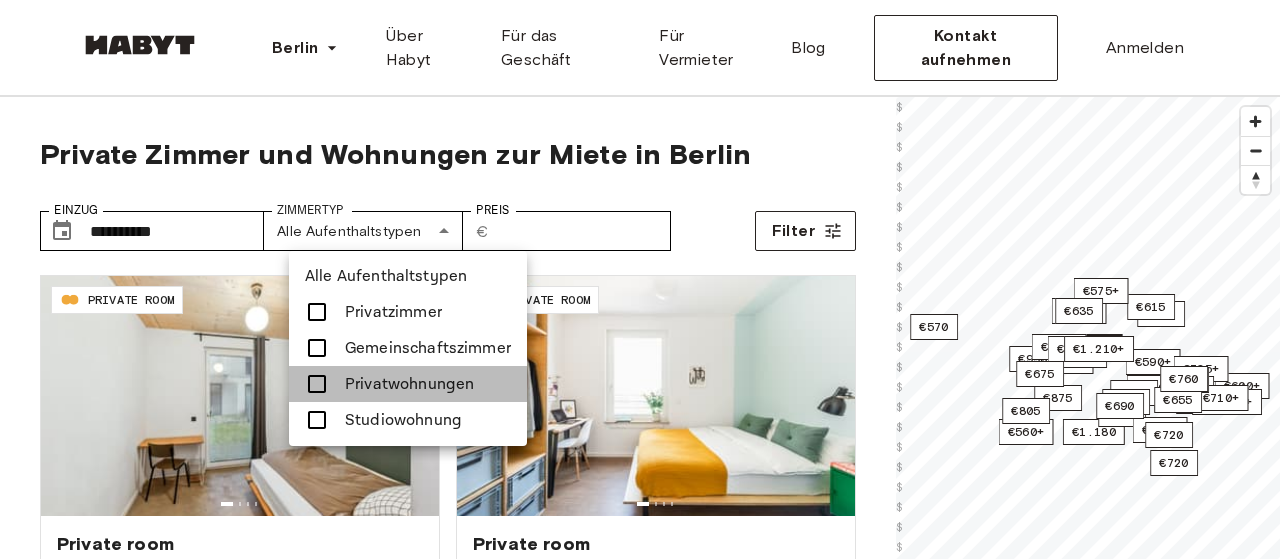 click at bounding box center [317, 384] 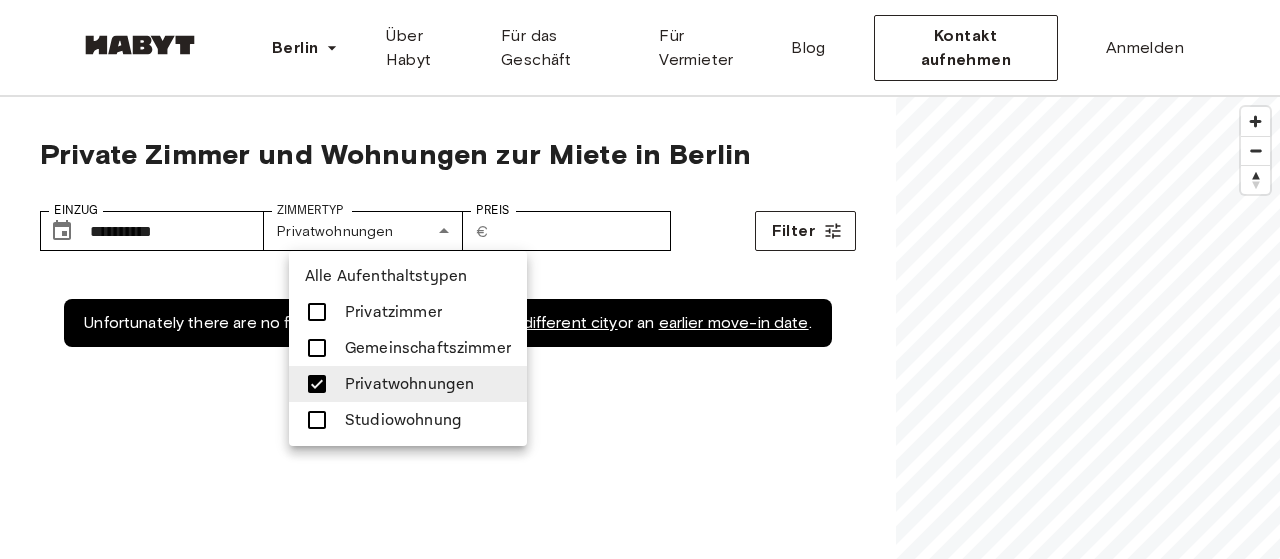 click at bounding box center (317, 420) 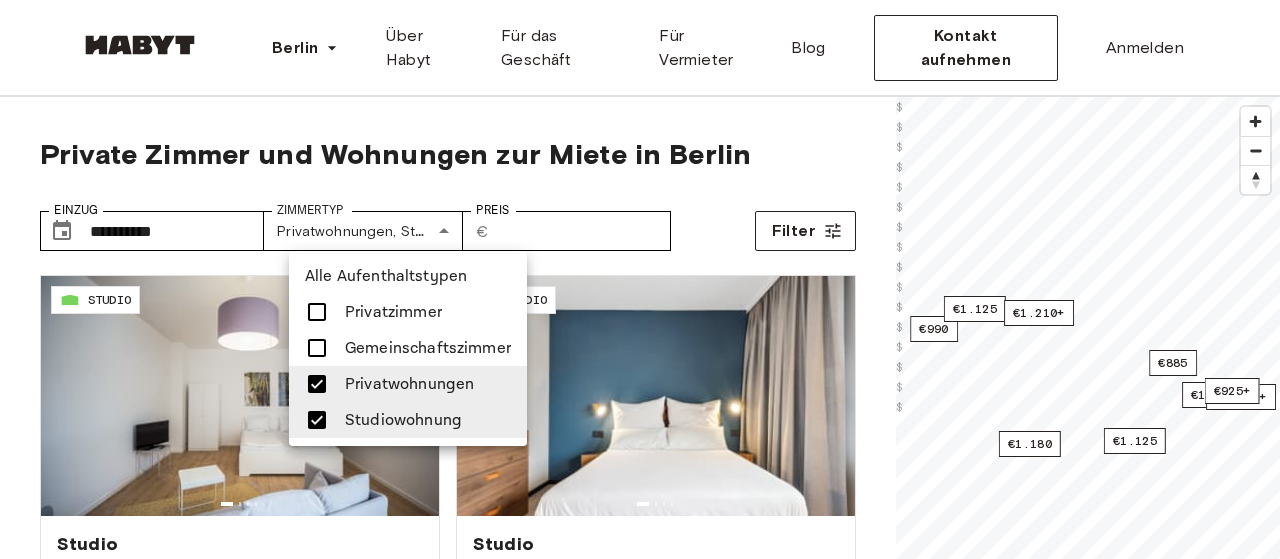 click at bounding box center (640, 279) 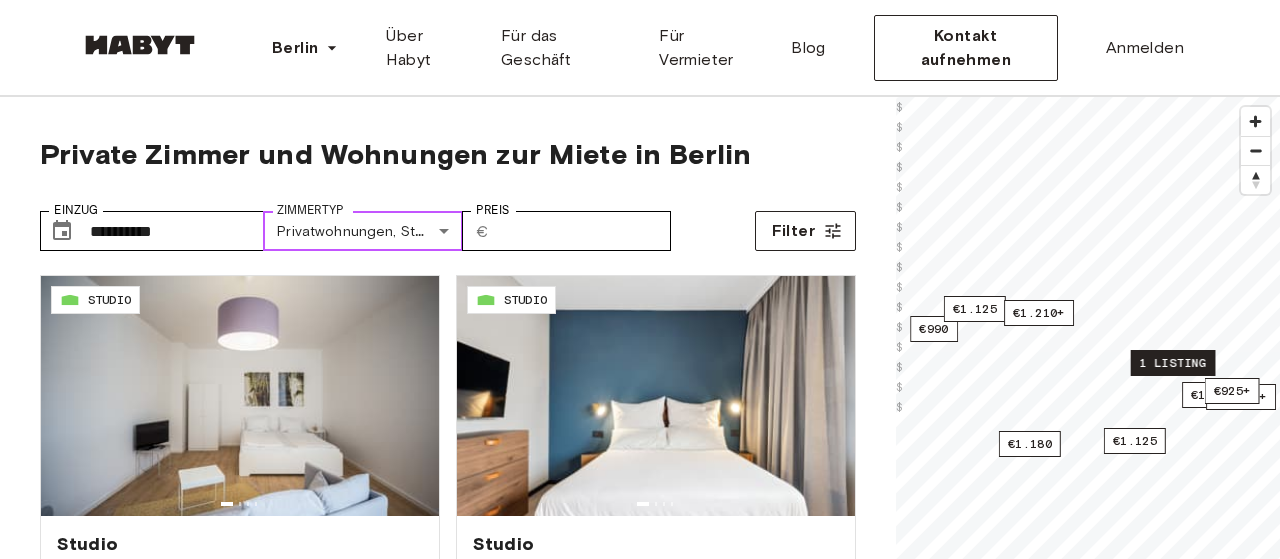 click on "1 listing" at bounding box center [1173, 363] 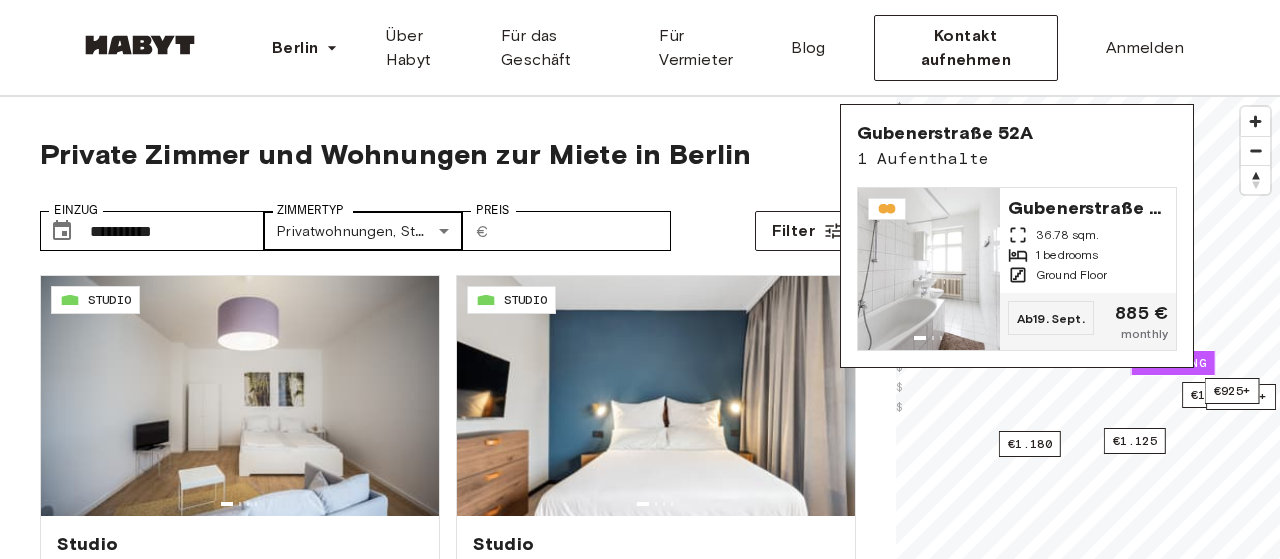 click on "**********" at bounding box center (640, 2397) 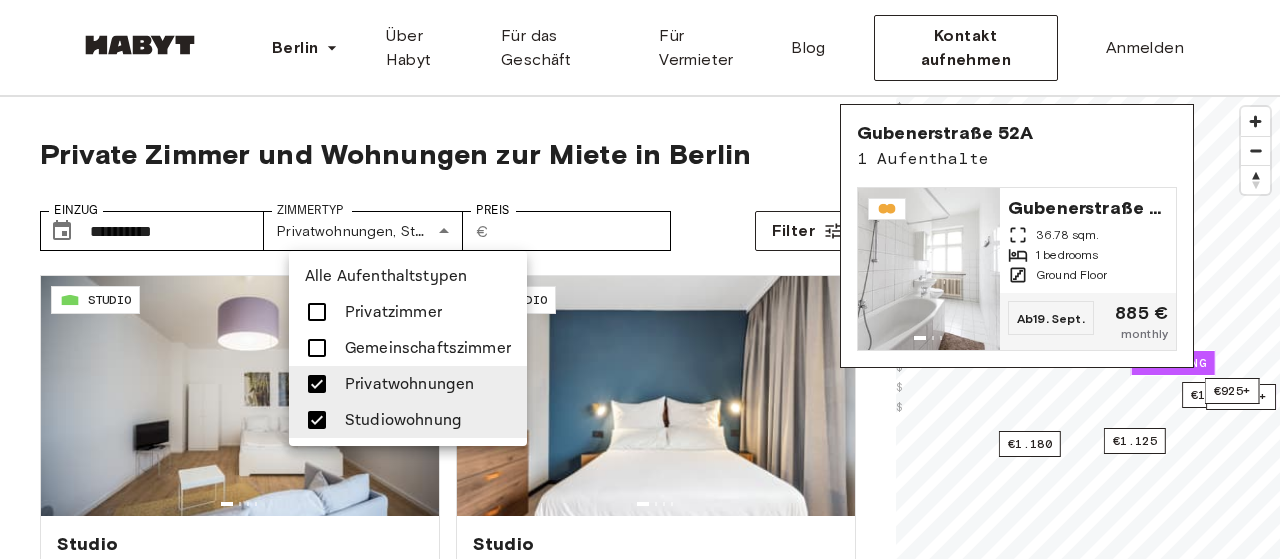 drag, startPoint x: 312, startPoint y: 387, endPoint x: 315, endPoint y: 413, distance: 26.172504 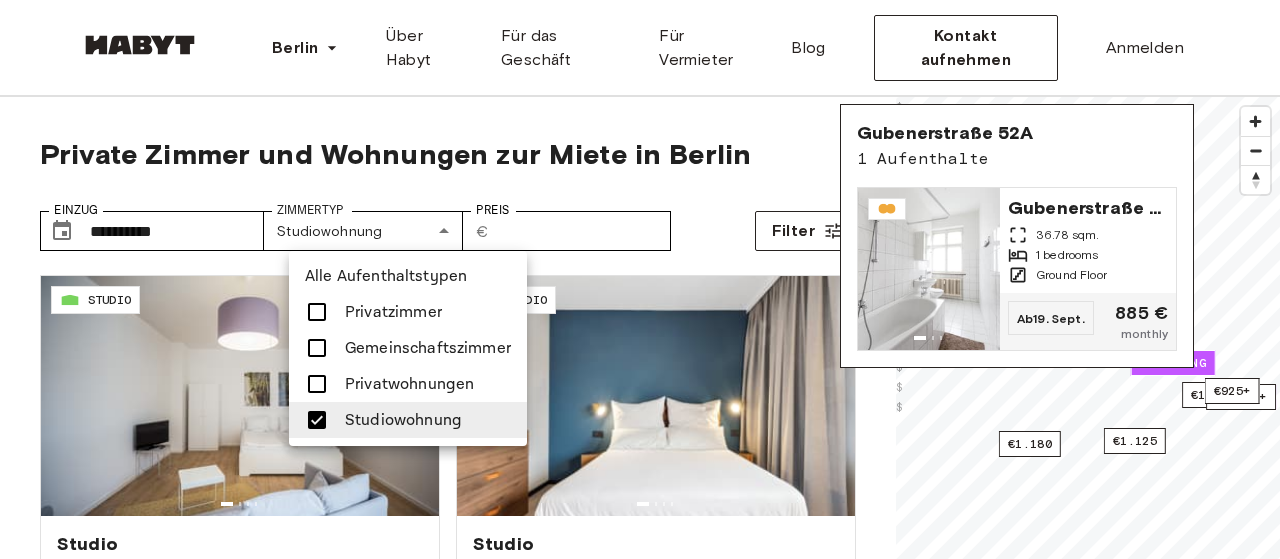 click at bounding box center [317, 420] 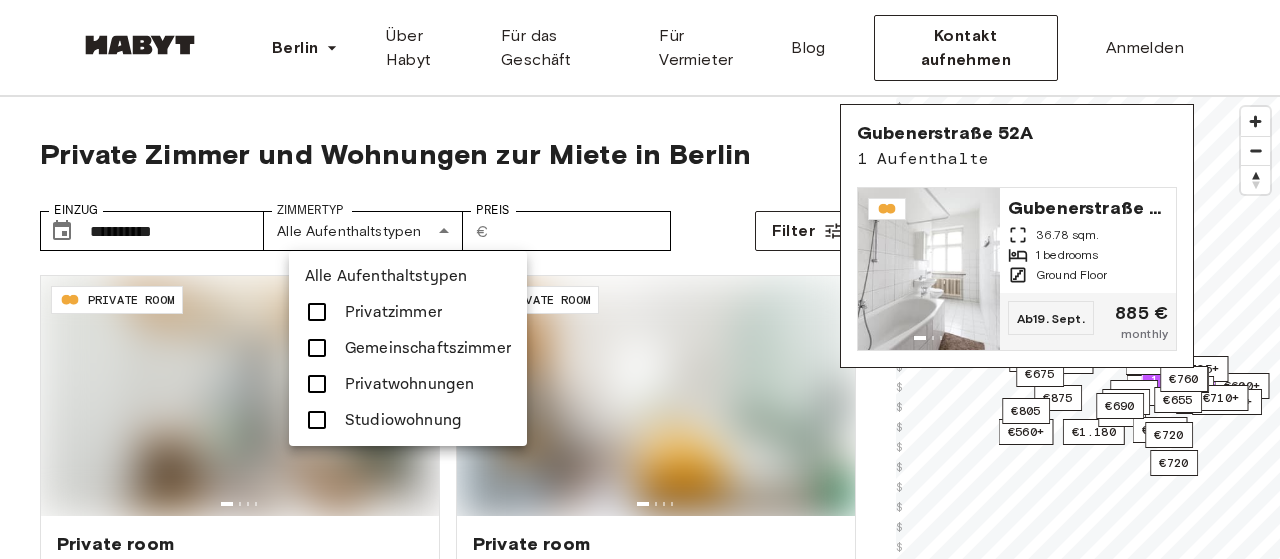click at bounding box center [317, 312] 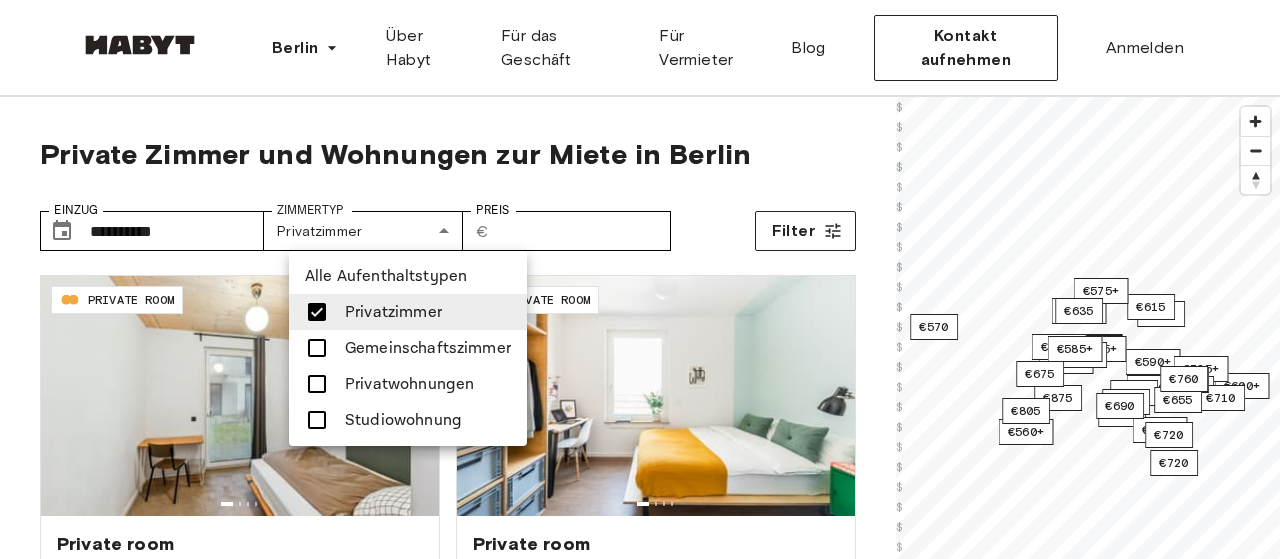 type on "**********" 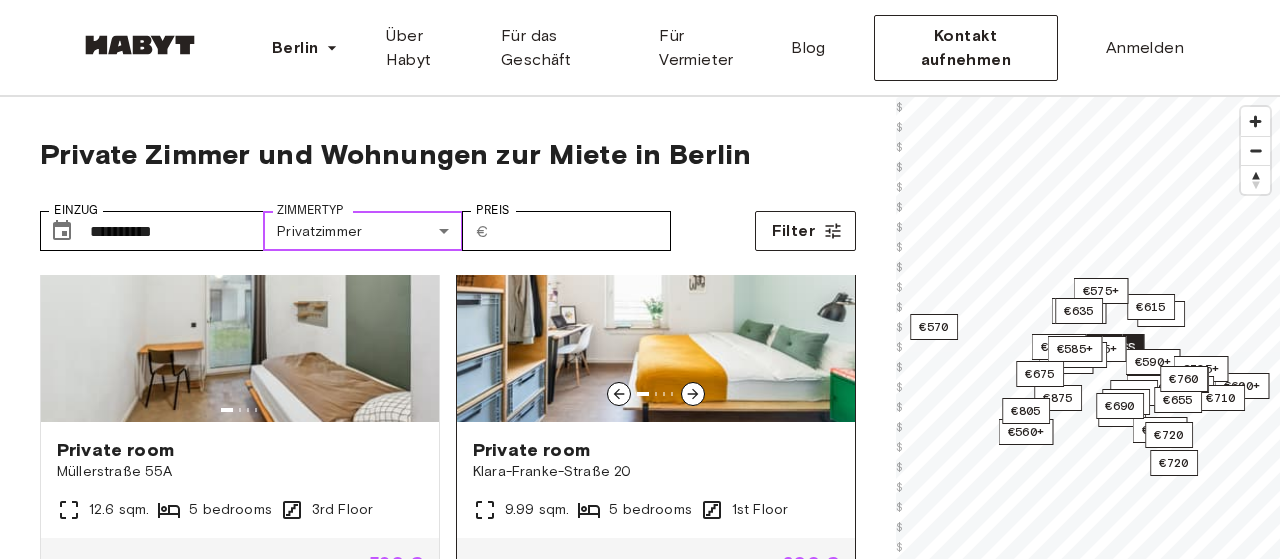 scroll, scrollTop: 232, scrollLeft: 0, axis: vertical 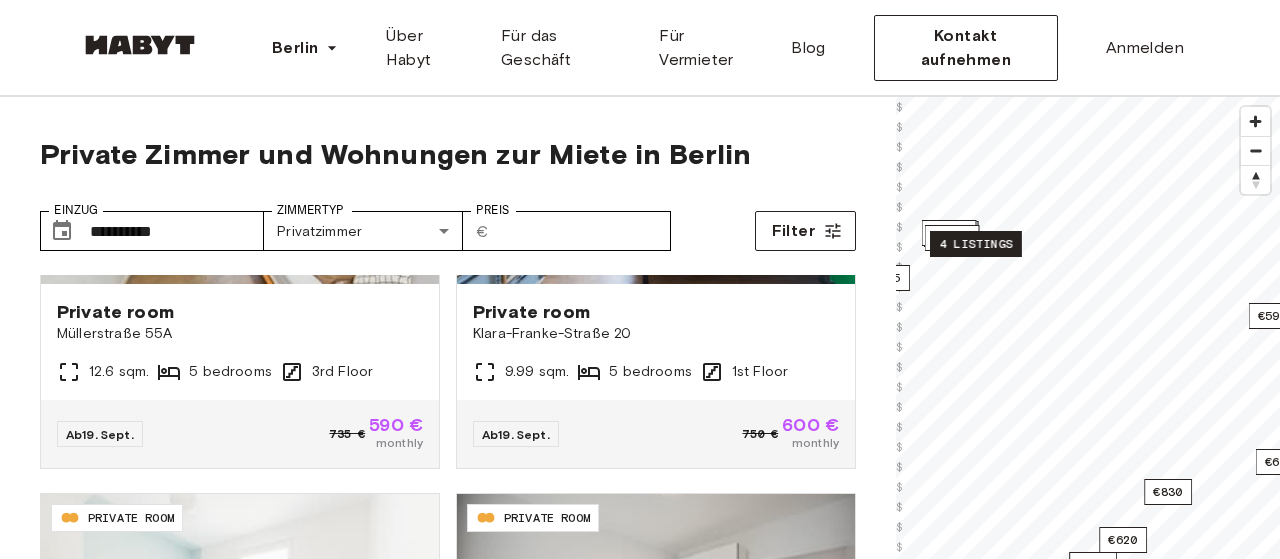 click on "4 listings" at bounding box center (976, 244) 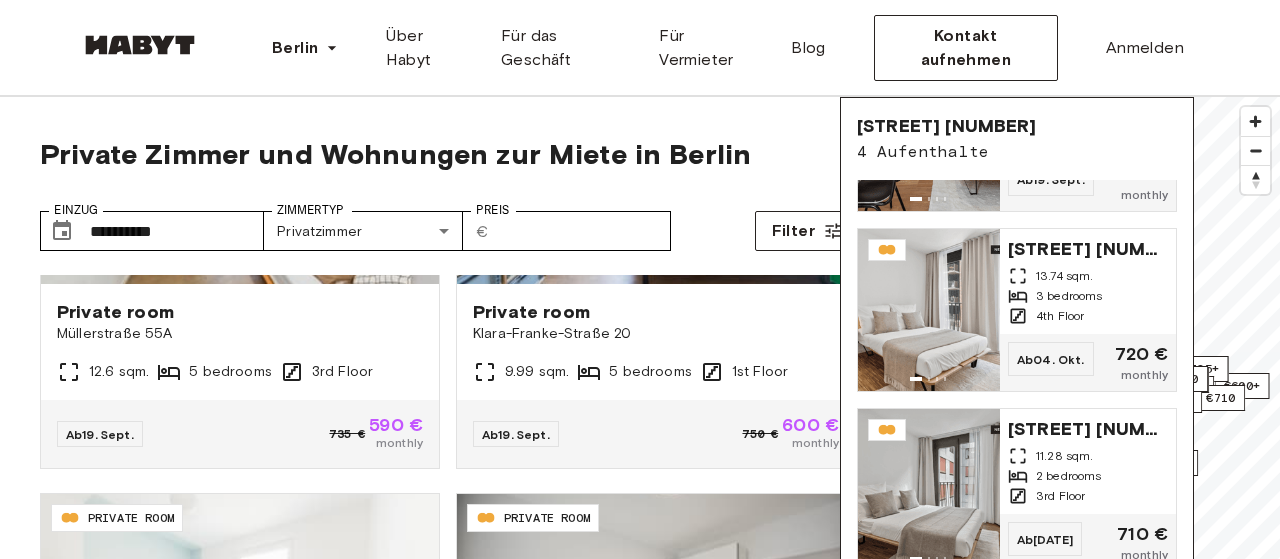 scroll, scrollTop: 260, scrollLeft: 0, axis: vertical 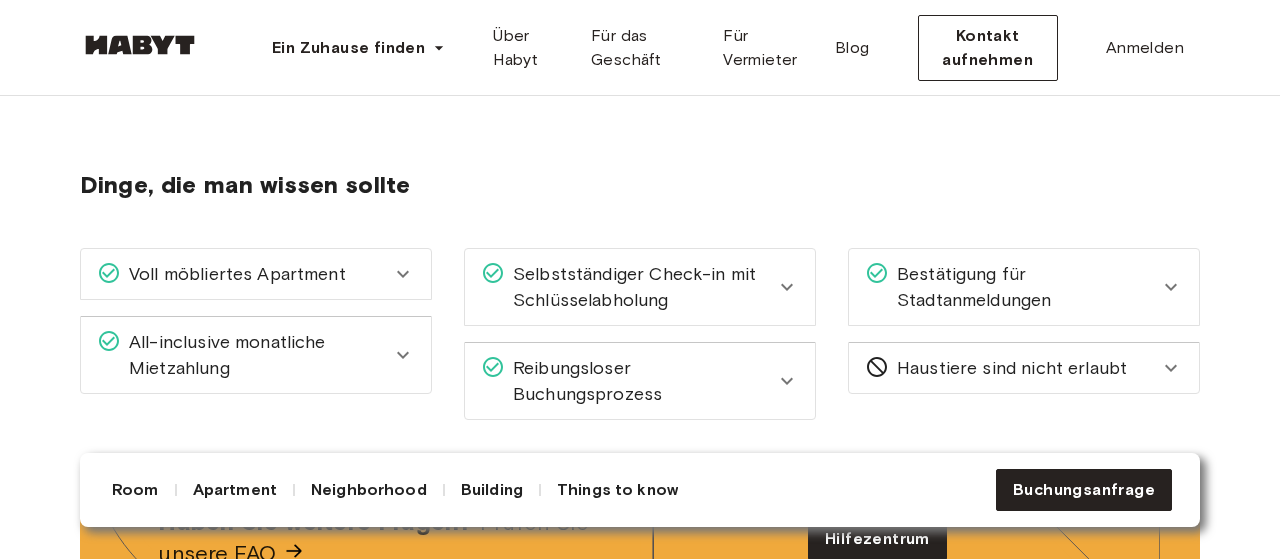 click 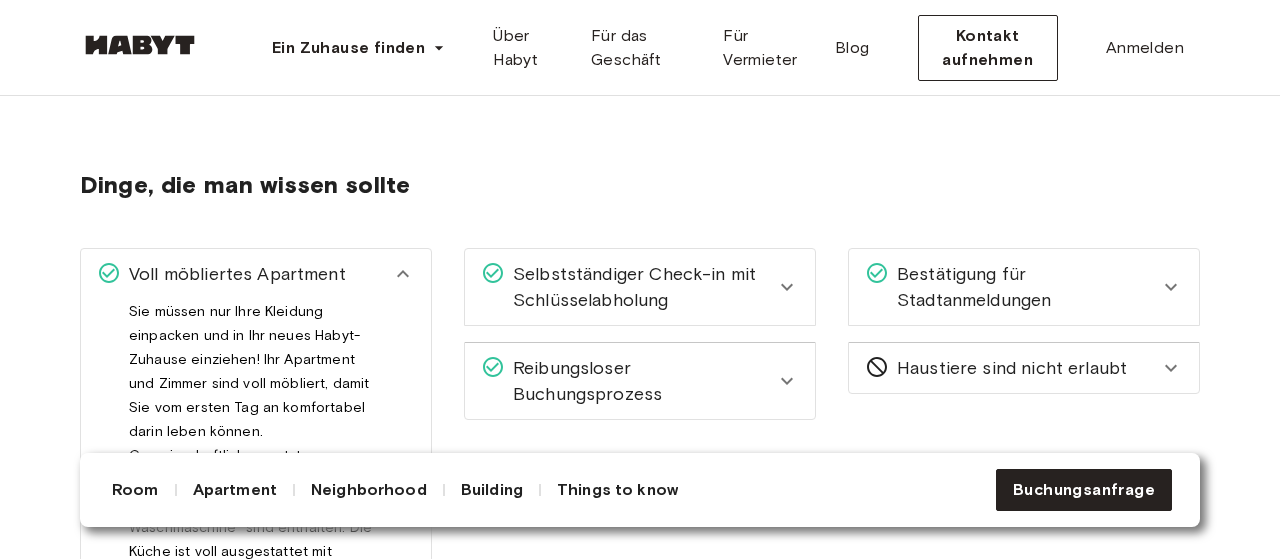 click 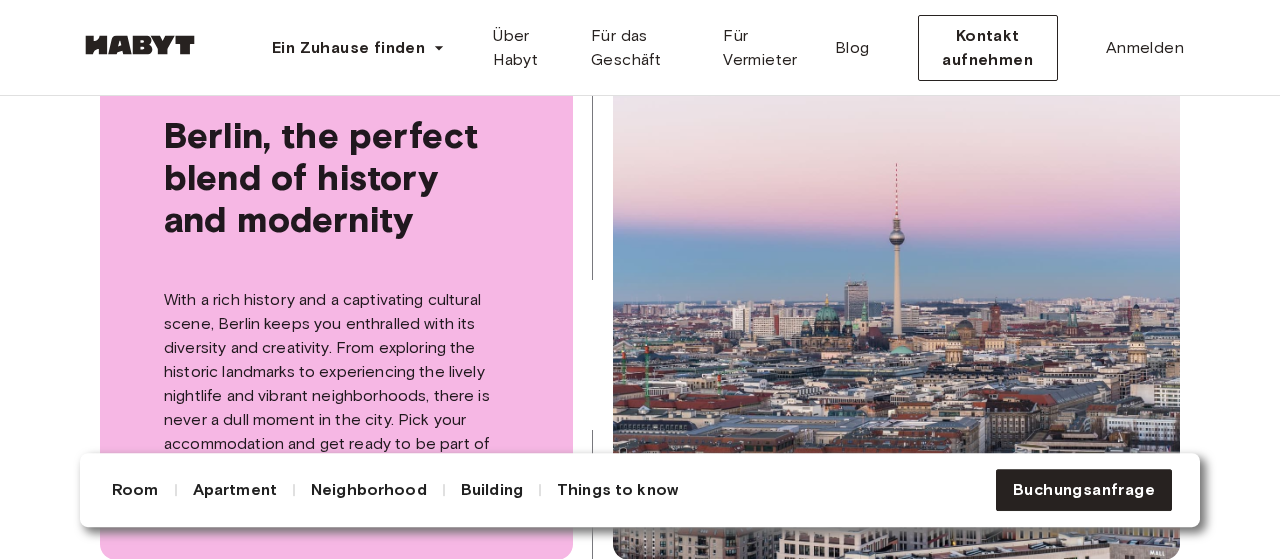 scroll, scrollTop: 3328, scrollLeft: 0, axis: vertical 